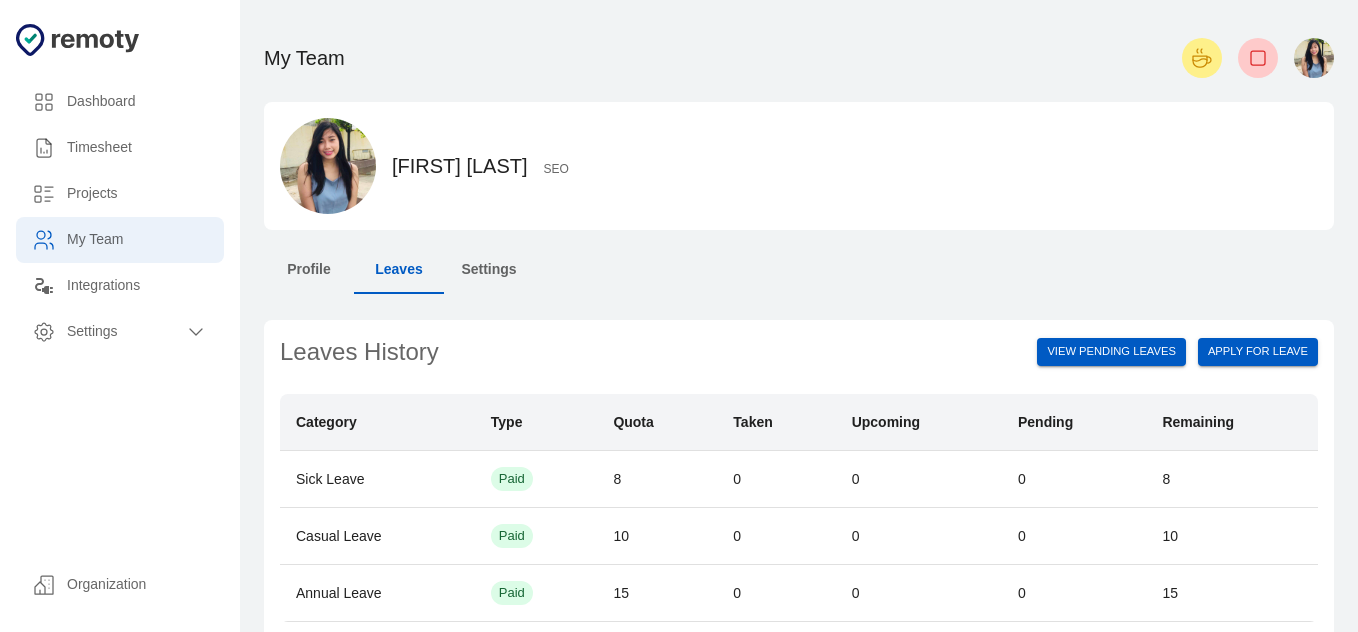 scroll, scrollTop: 0, scrollLeft: 0, axis: both 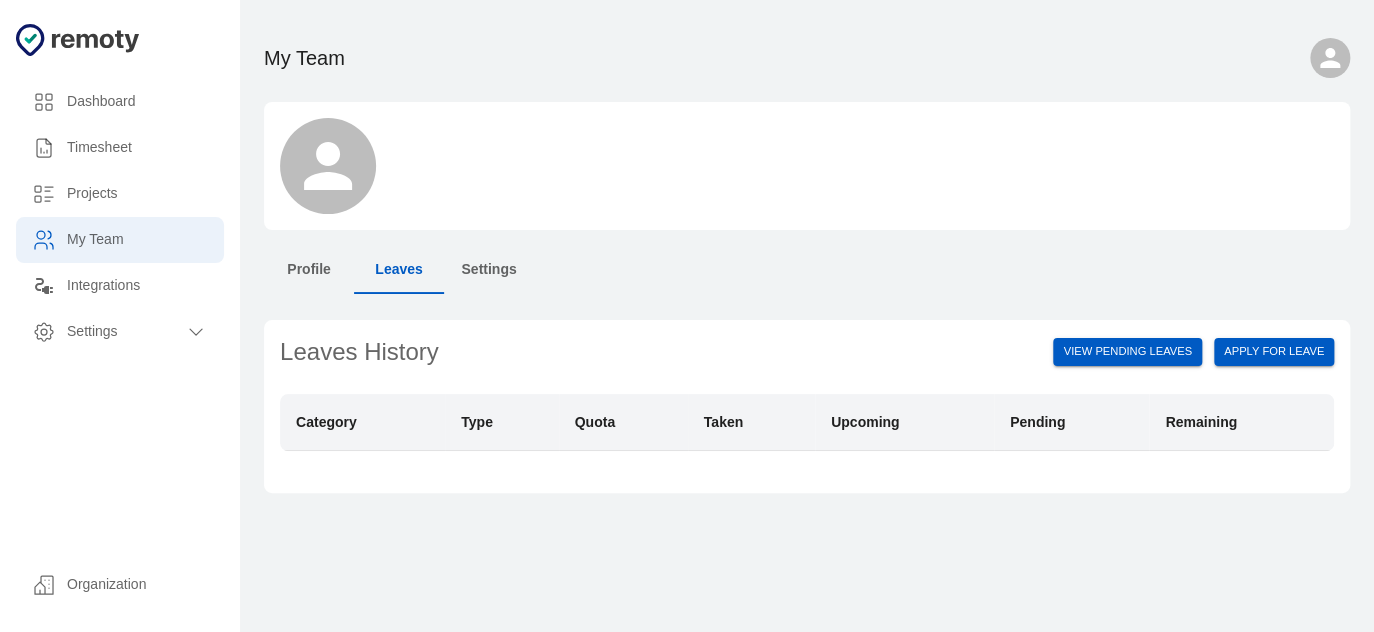 click on "Timesheet" at bounding box center [137, 102] 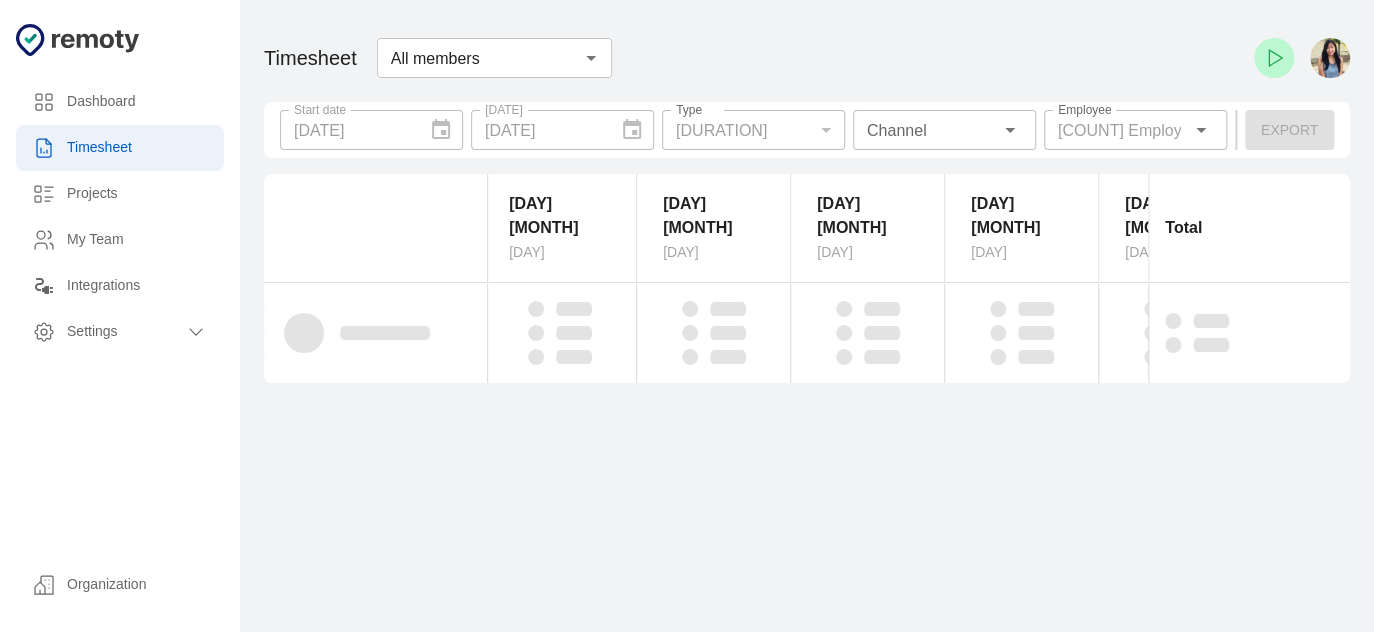 scroll, scrollTop: 0, scrollLeft: 433, axis: horizontal 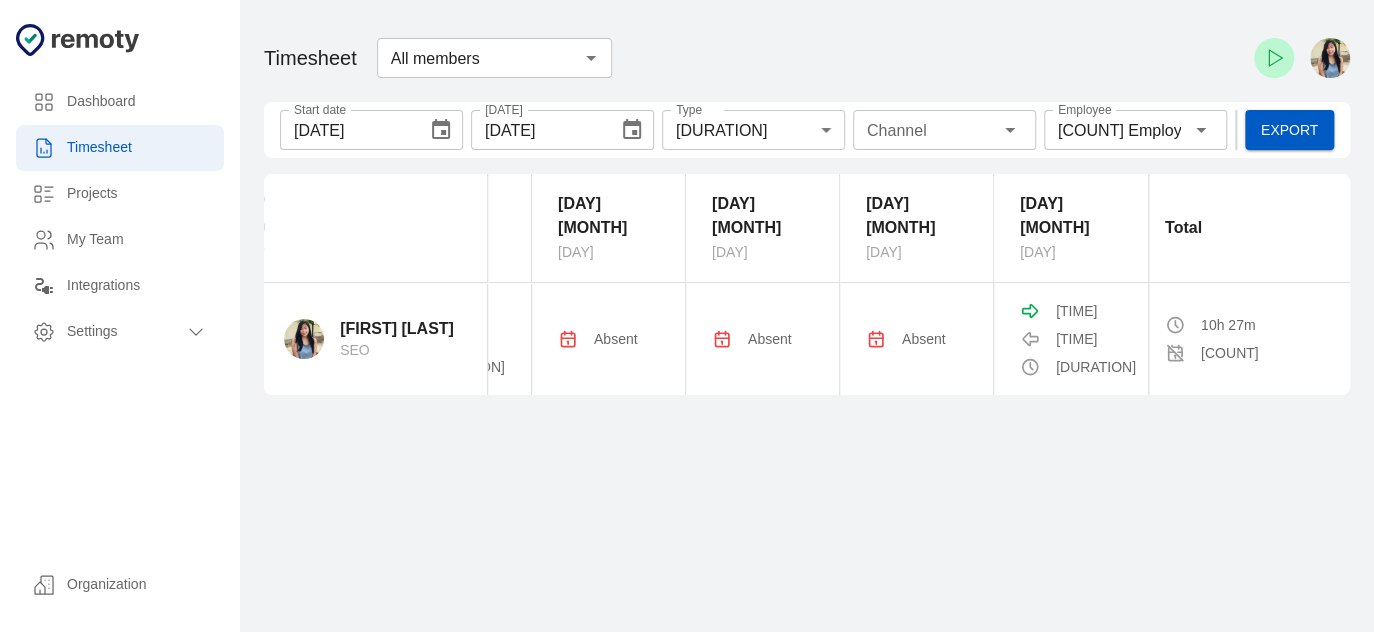 click on "[TIME]" at bounding box center [1076, 311] 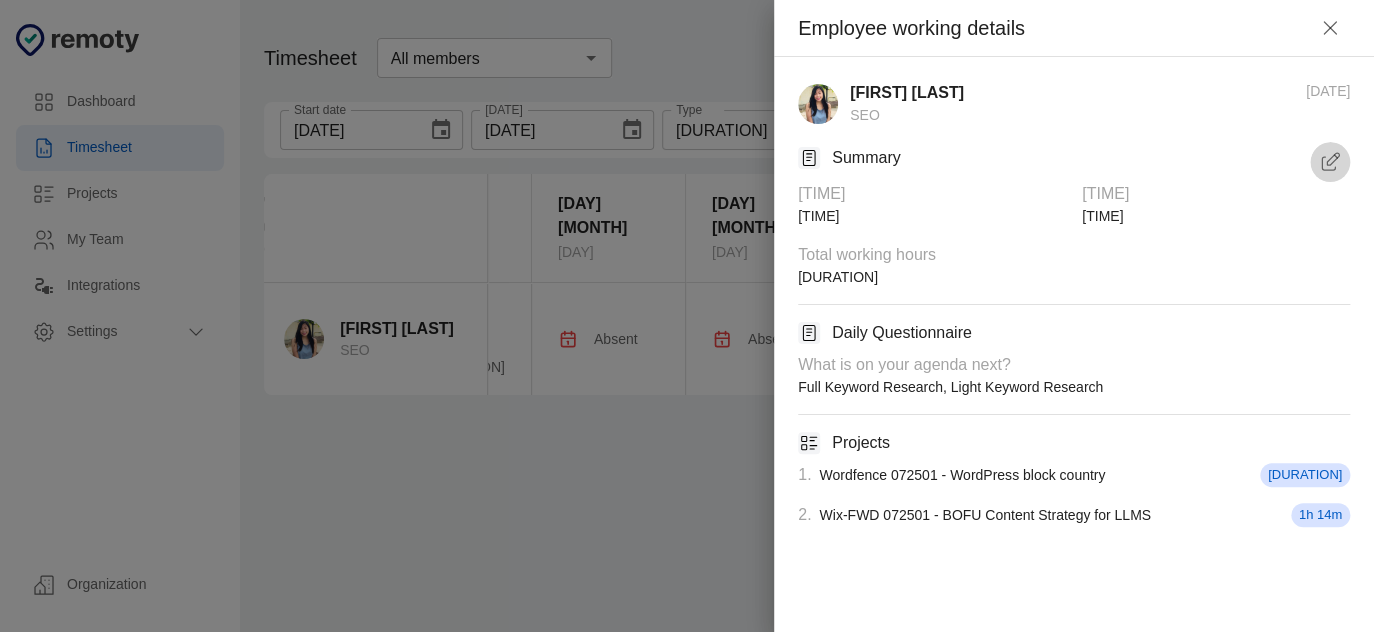 click at bounding box center (1330, 162) 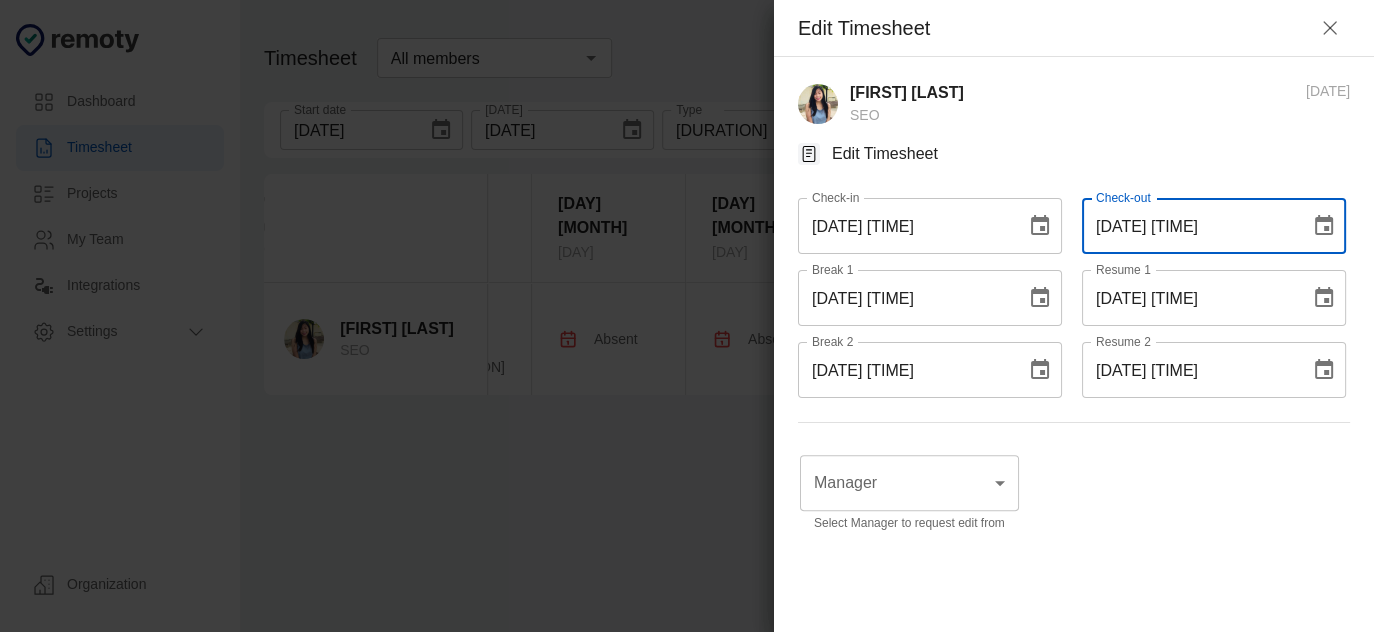 click on "07/01/2025 11:22 PM" at bounding box center [1189, 226] 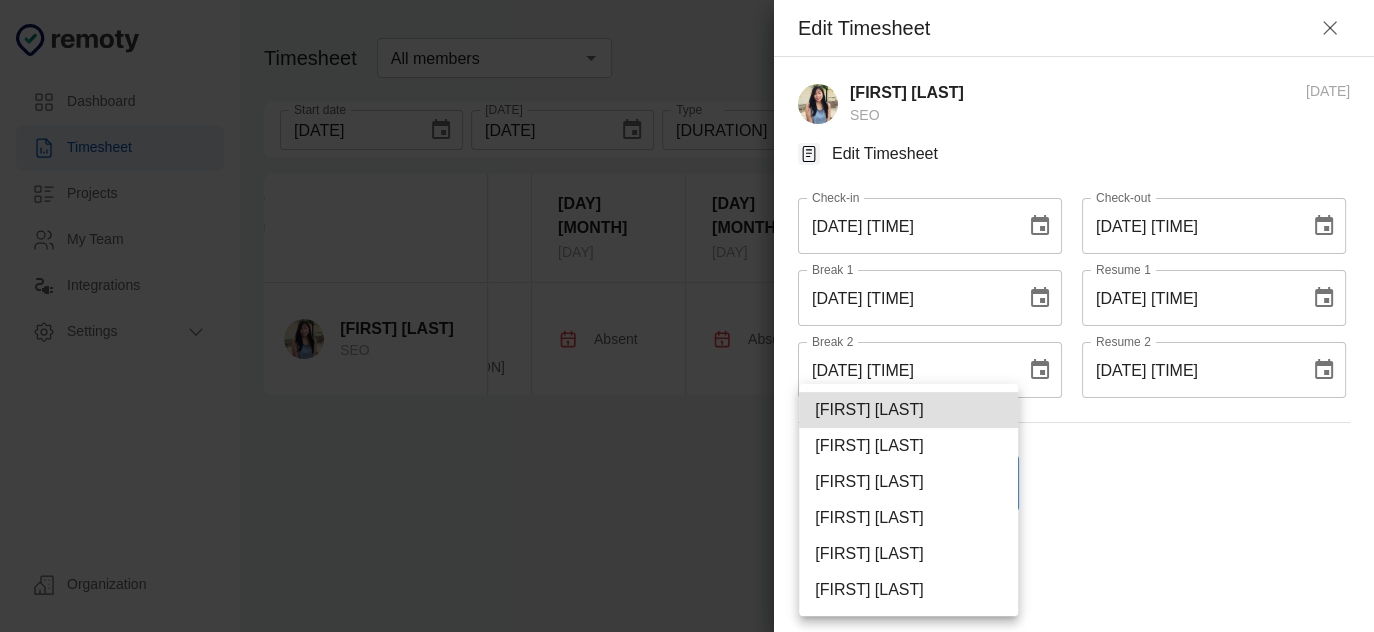 click on "Dashboard Timesheet Projects My Team Integrations Settings Organization Dashboard Timesheet Projects My Team Integrations Settings Organization Timesheet All members ​ Start date 06/25/2025 Start date End date 07/01/2025 End date Type Worked time Worked time Projects Channel Channel Employee 1 Employee Employee Export 25 June Wednesday 26 June Thursday 27 June Friday 28 June Saturday 29 June Sunday 30 June Monday 1 July Tuesday Total Rochelle Serapion SEO 08:55 PM 01:44 AM 2h 13m Absent 12:20 AM 03:50 AM 4h 48m Absent Absent Absent 02:54 AM 11:22 PM 3h 26m 10h 27m 4 Remoty | Timesheet Employee working details Rochelle Serapion SEO 07/01/2025 Summary Check in time 02:54 AM Check out time 11:22 PM Total working hours 3h 26m Daily Questionnaire What is on your agenda next? Full Keyword Research, Light Keyword Research Projects 1 . Wordfence 072501 - WordPress block country 17h 45m 2 . Wix-FWD 072501 - BOFU Content Strategy for LLMS 1h 14m Edit Timesheet Rochelle Serapion SEO 07/01/2025 Edit Timesheet Check-in" at bounding box center [687, 316] 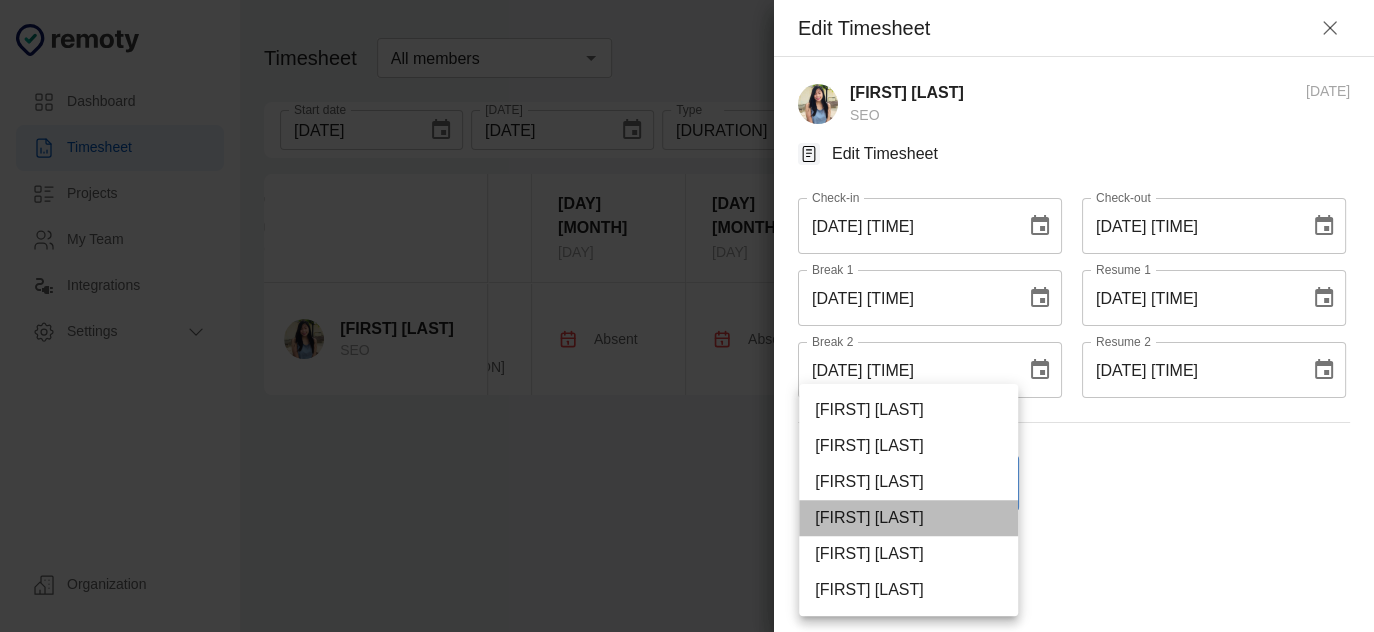 click on "[FIRST] [LAST]" at bounding box center [908, 518] 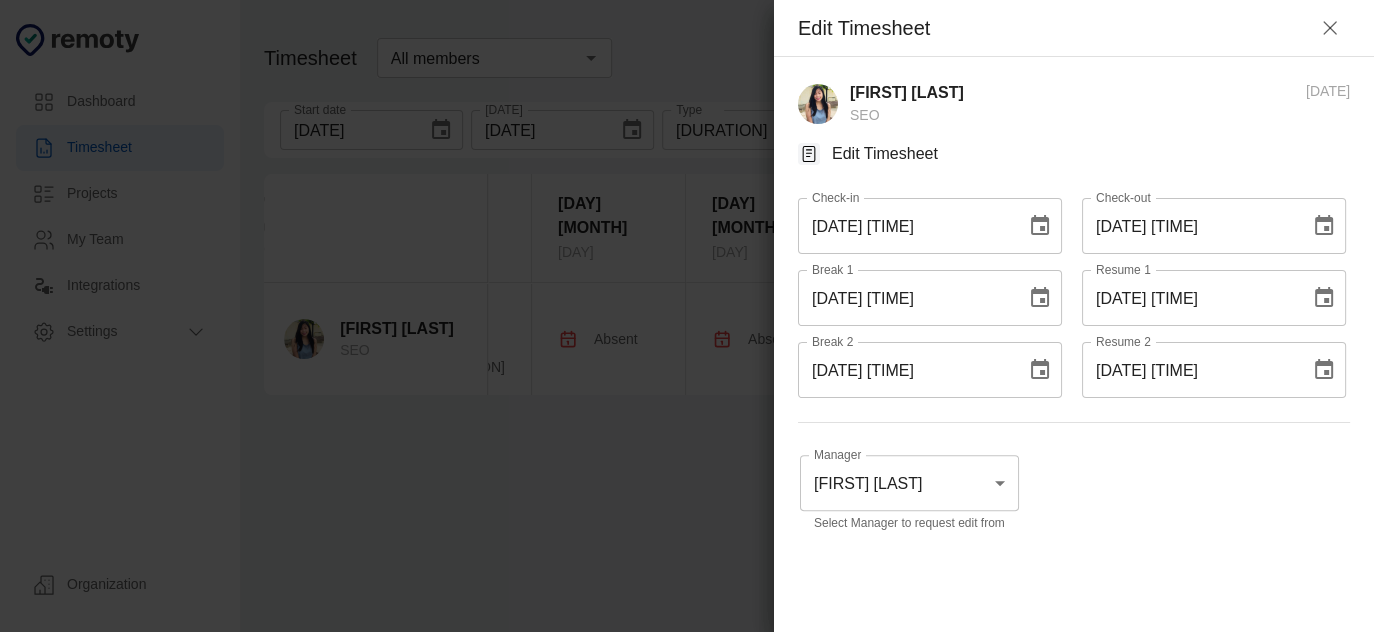 scroll, scrollTop: 135, scrollLeft: 0, axis: vertical 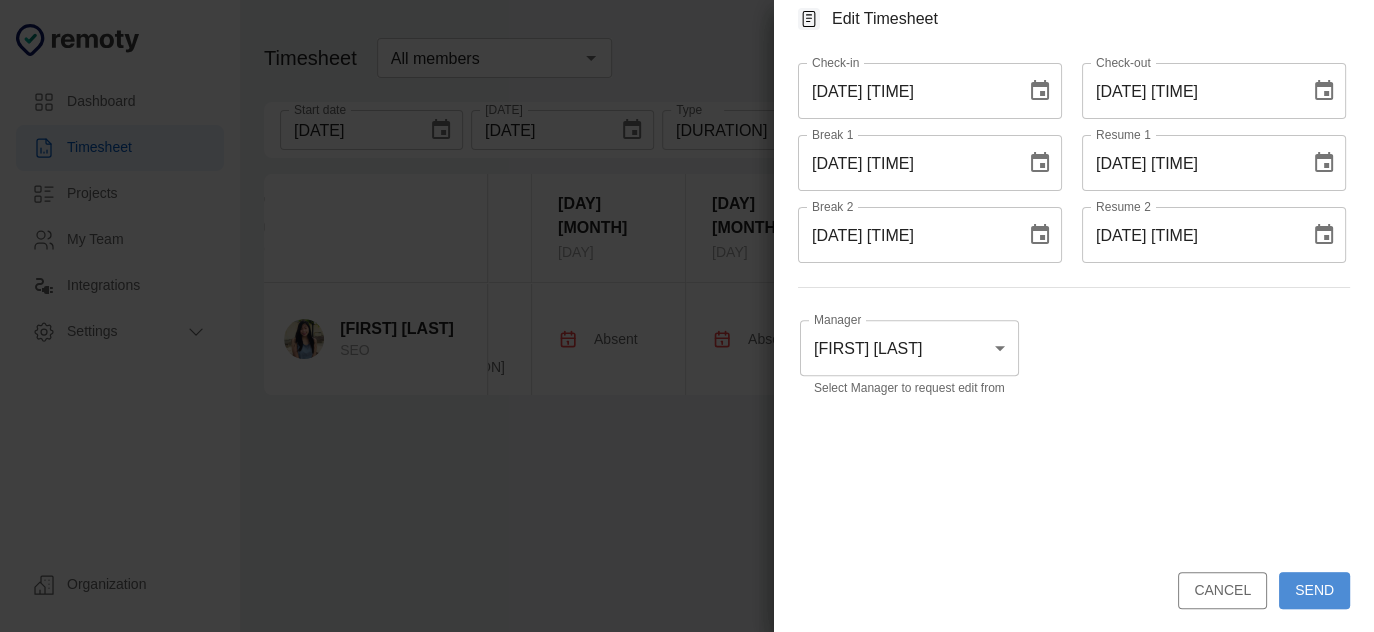 click on "Send" at bounding box center [1314, 590] 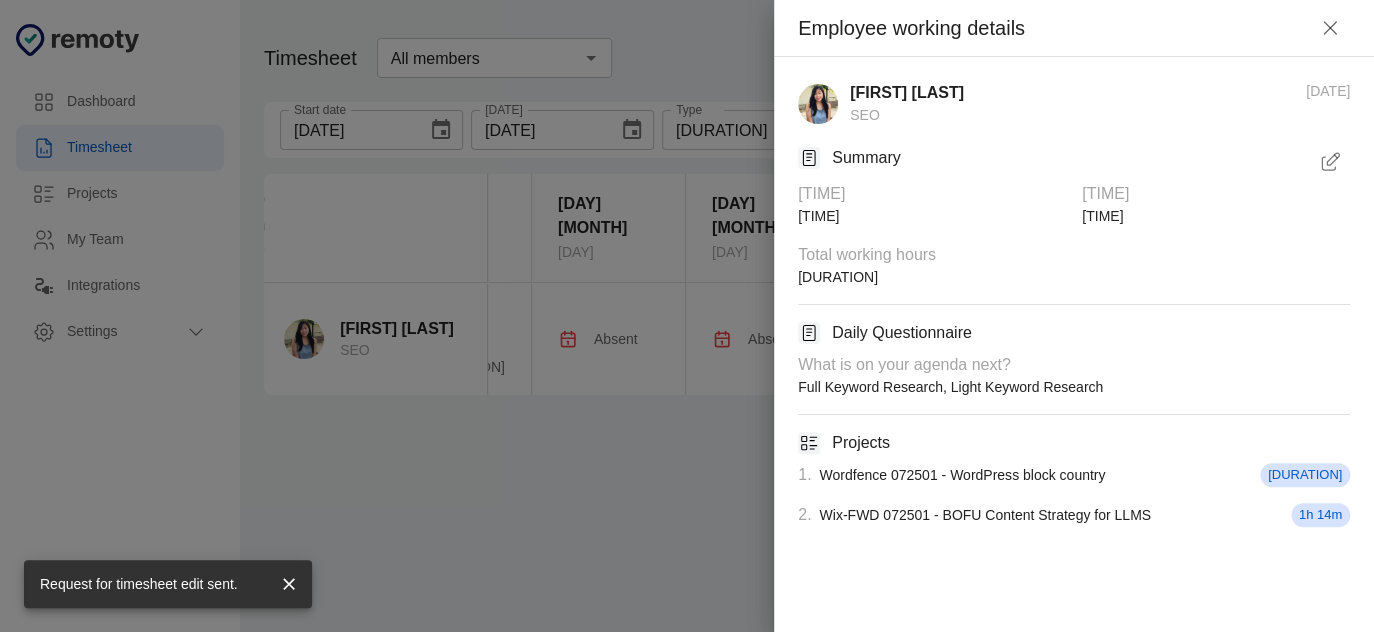 type 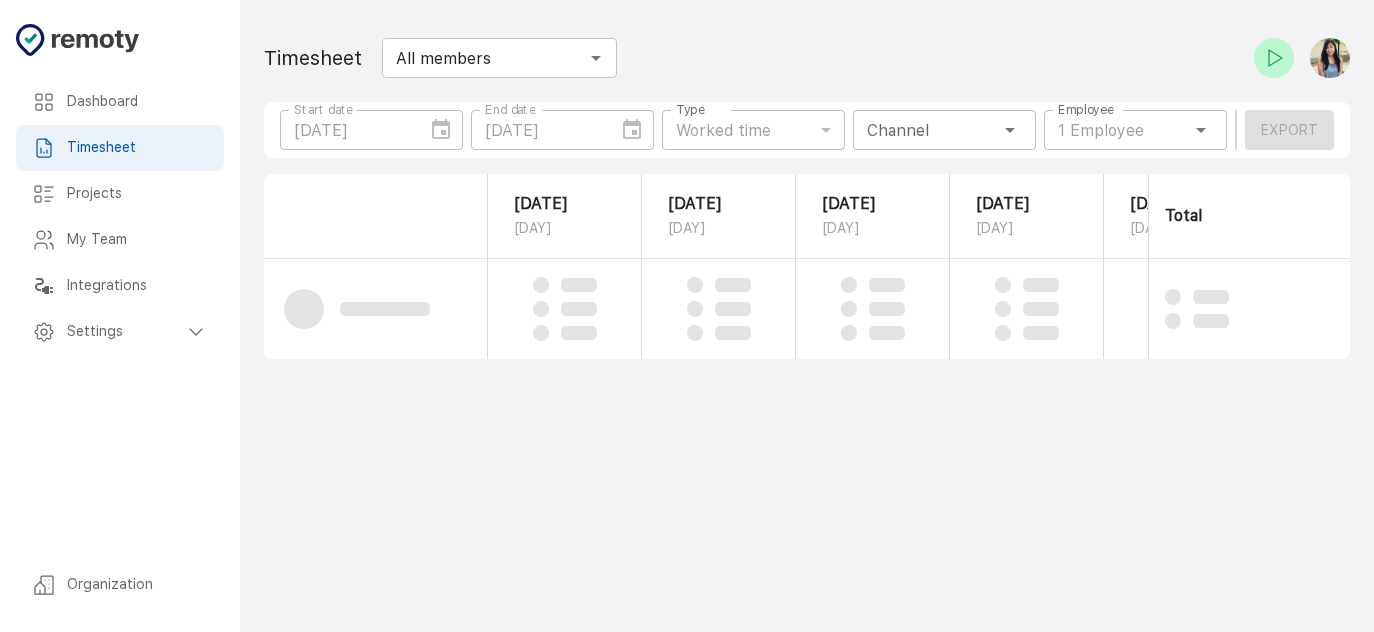 scroll, scrollTop: 0, scrollLeft: 0, axis: both 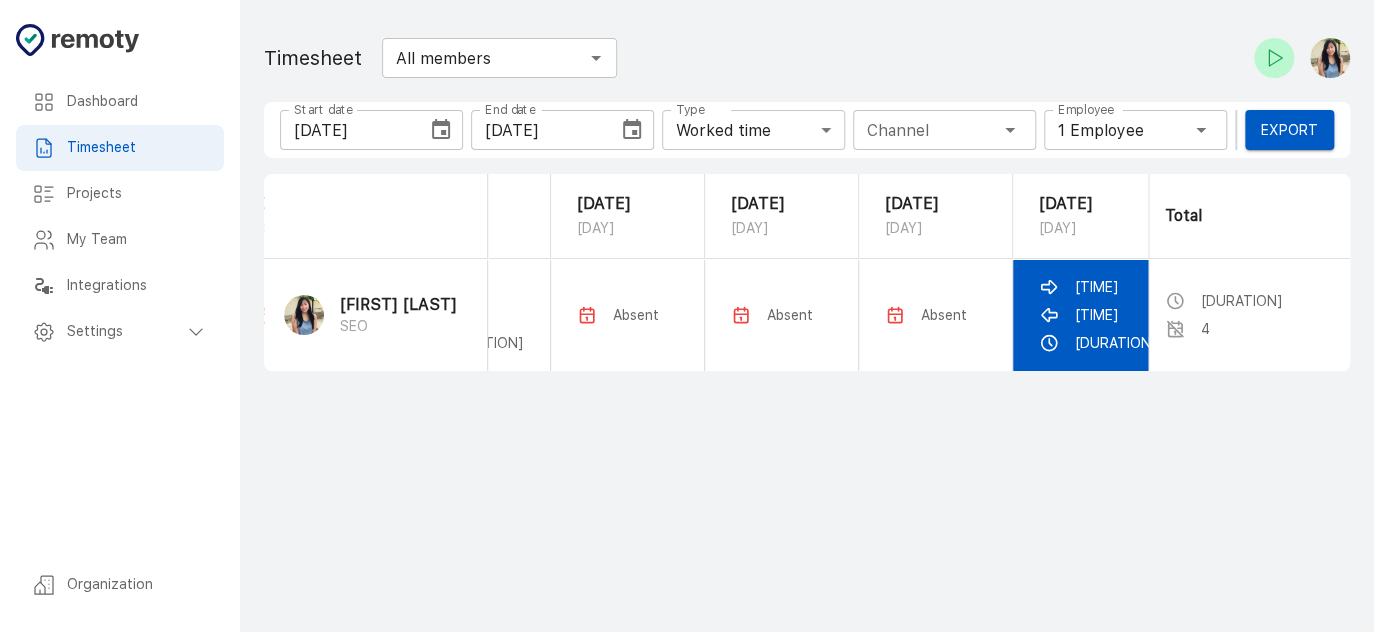 click on "[TIME]" at bounding box center (1097, 287) 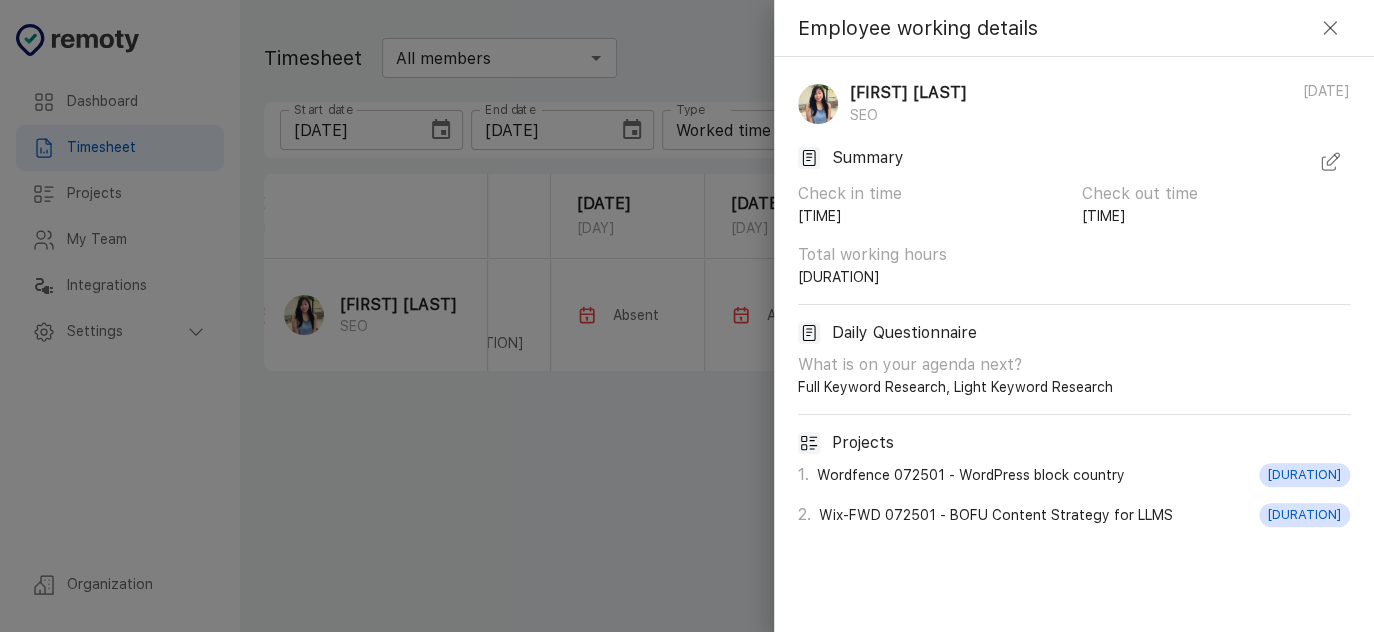 click at bounding box center [1328, 163] 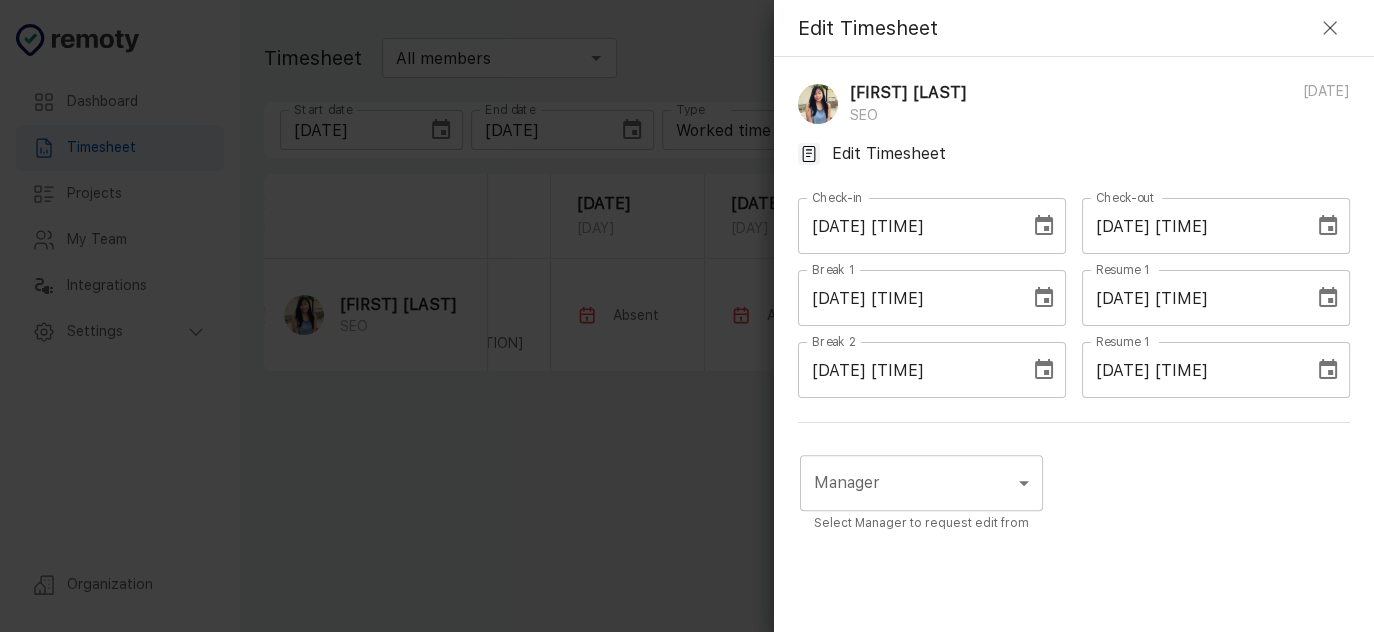 click on "[DATE] [TIME]" at bounding box center (1191, 226) 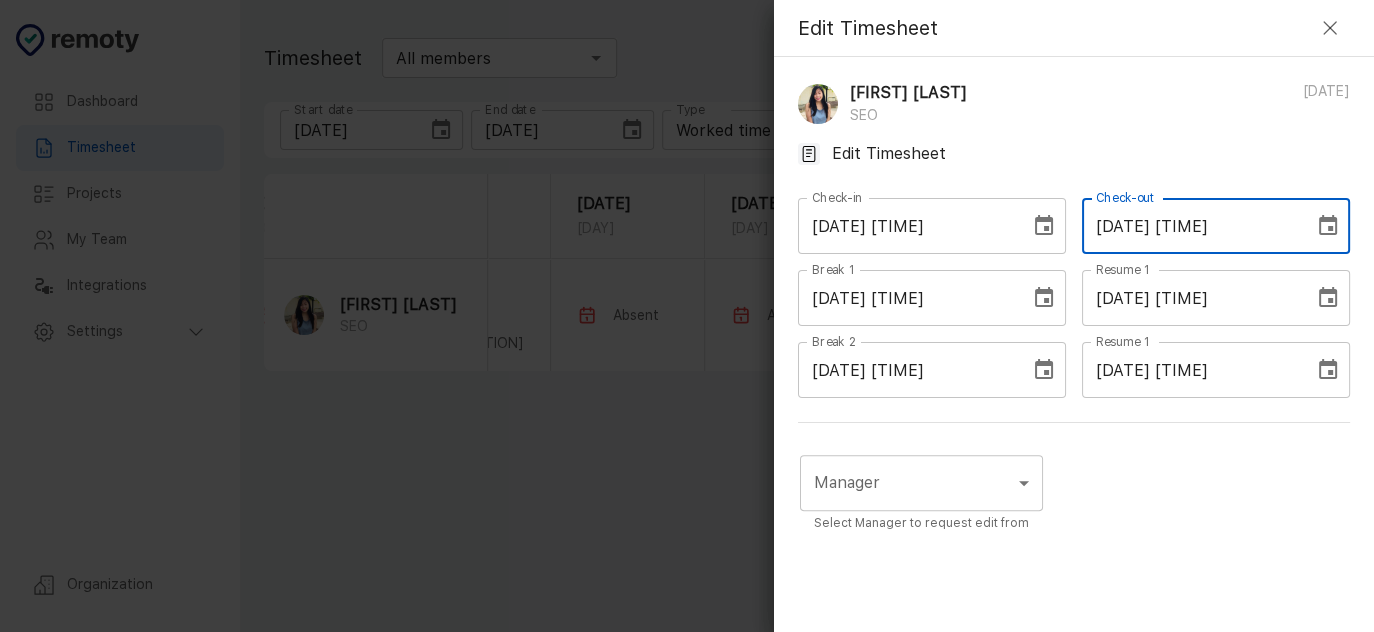 type on "[DATE] [TIME]" 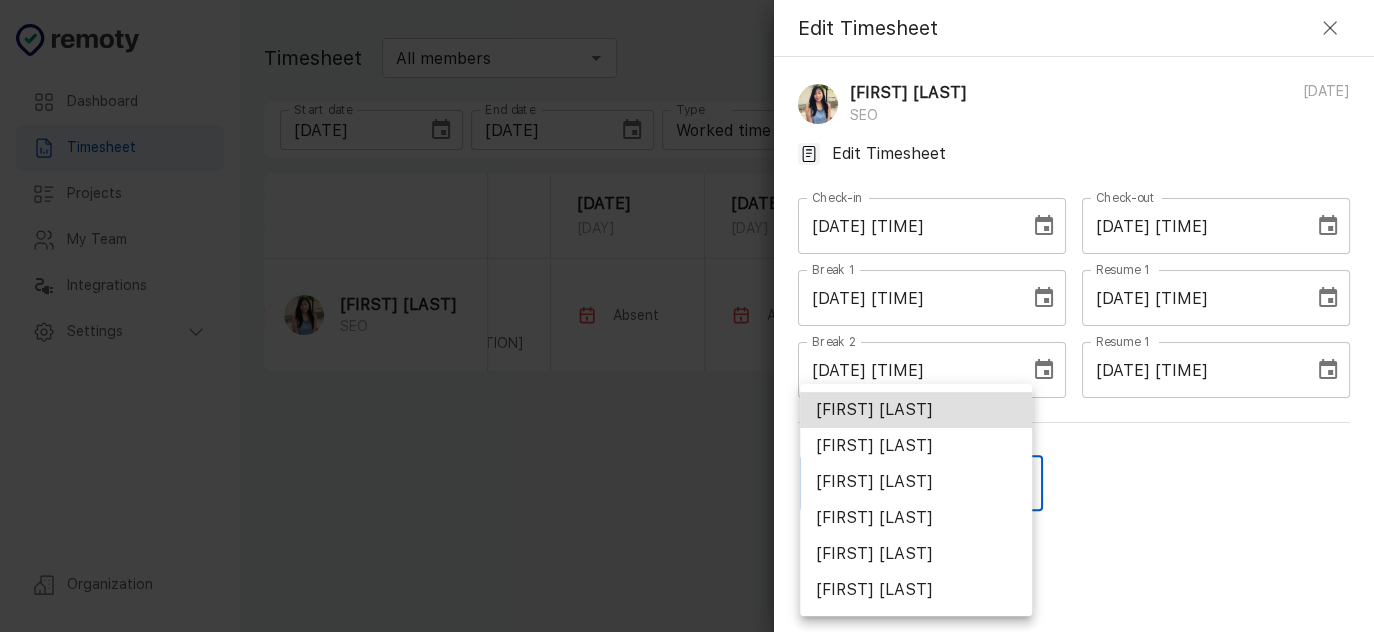click on "[FIRST] [LAST]" at bounding box center (916, 518) 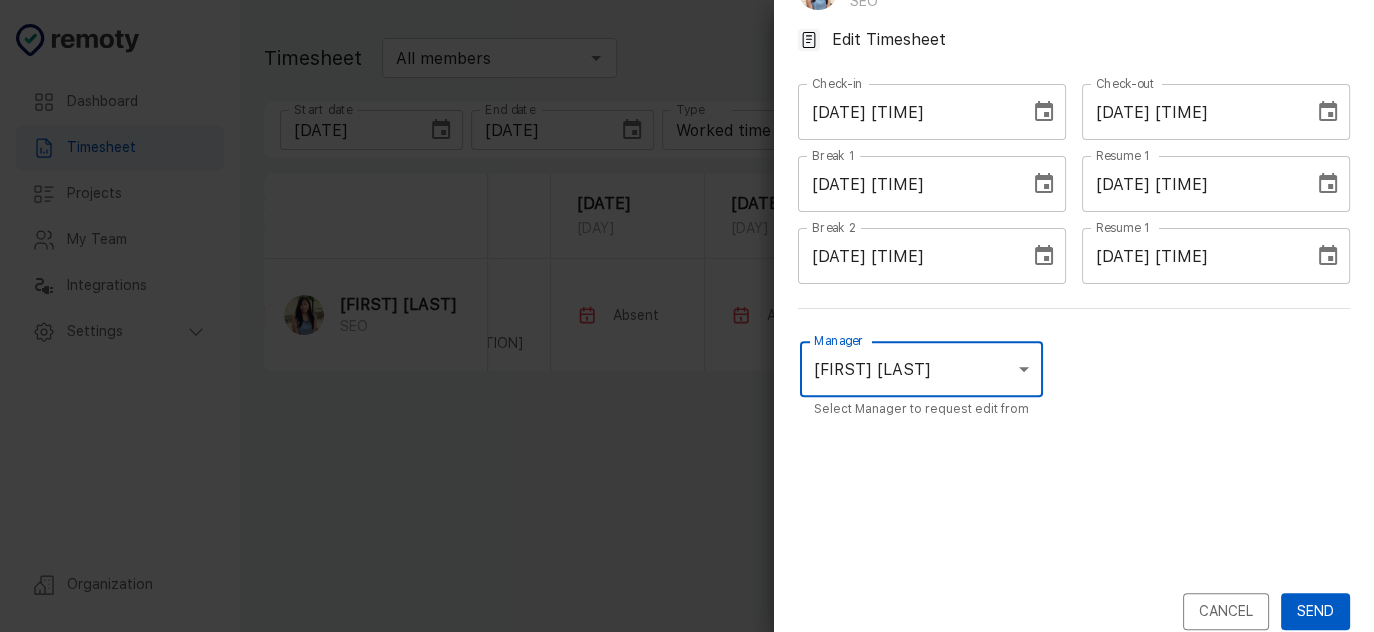 scroll, scrollTop: 135, scrollLeft: 0, axis: vertical 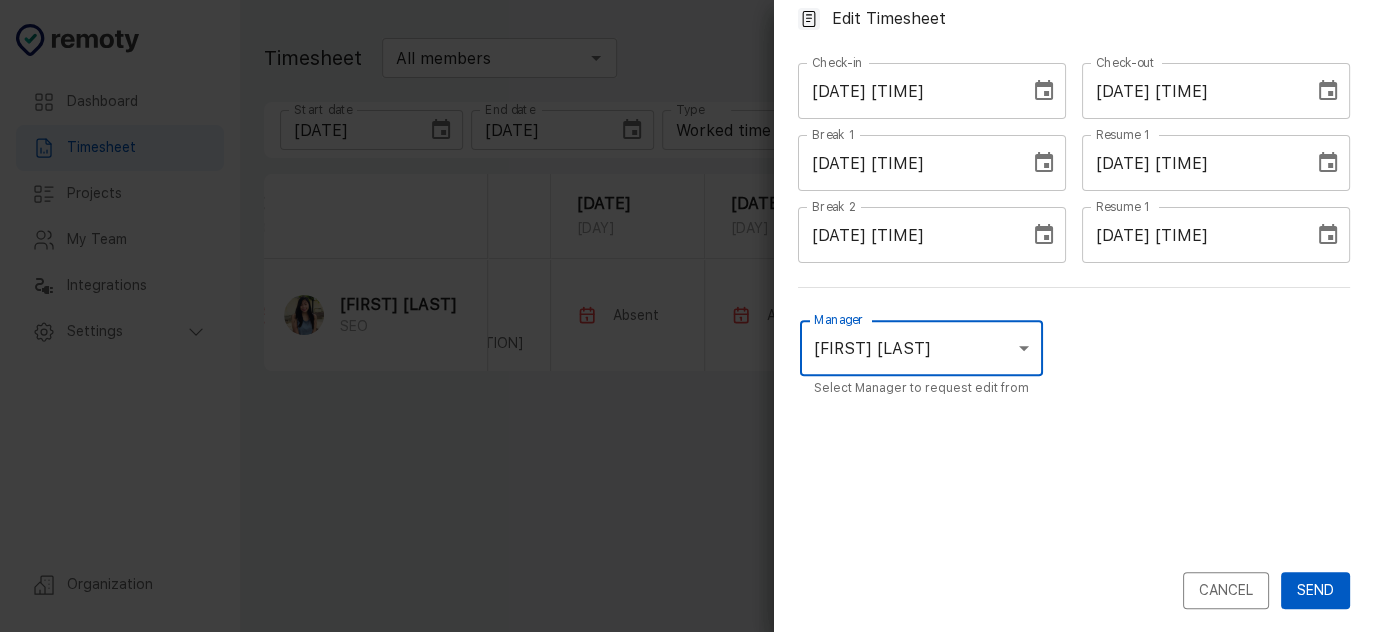click on "Send" at bounding box center (1315, 590) 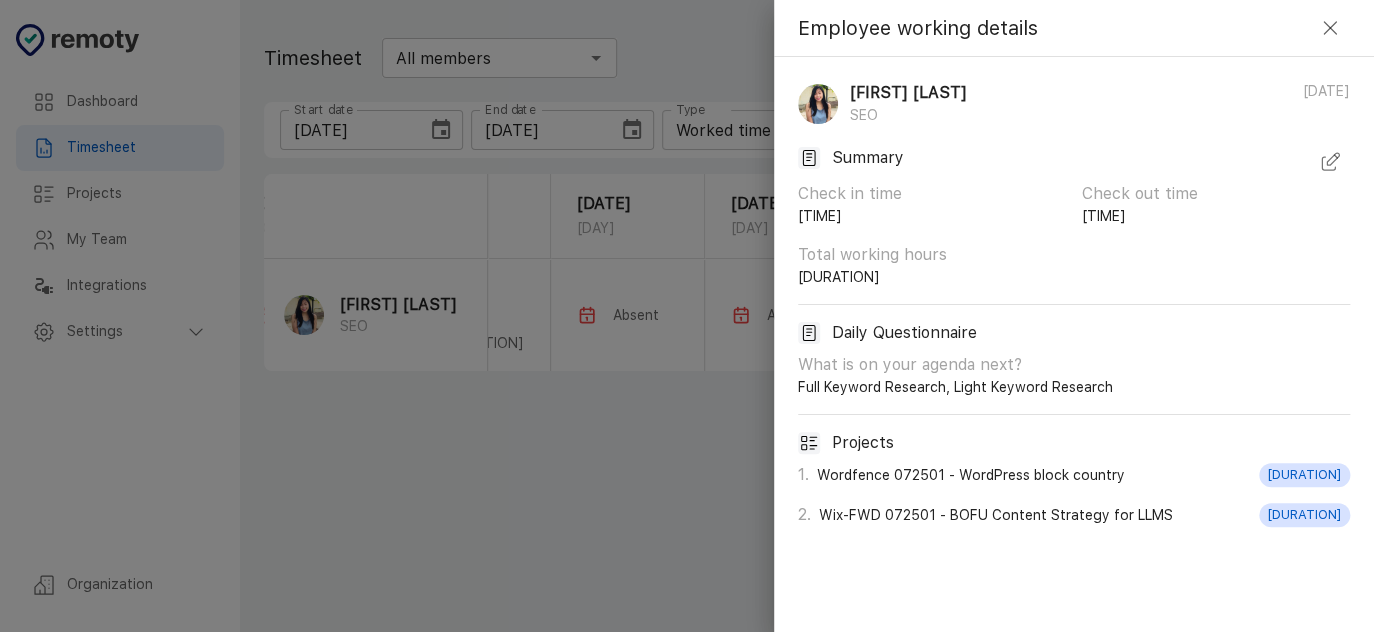type 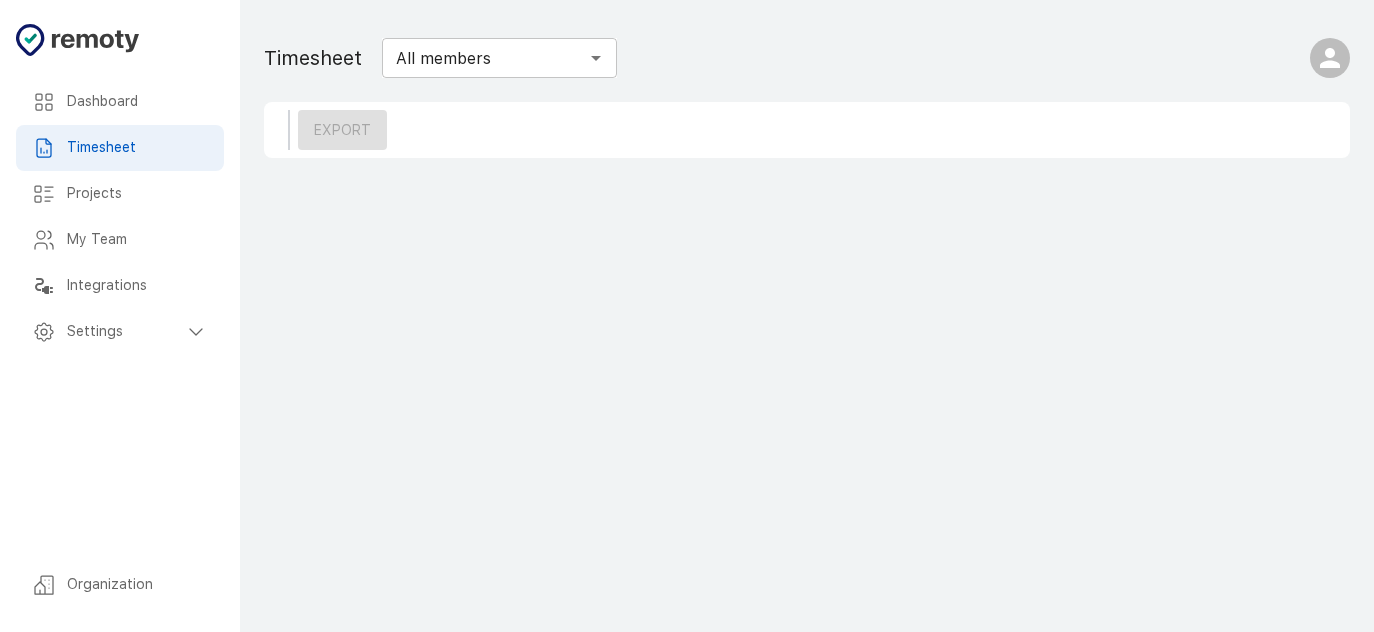 scroll, scrollTop: 0, scrollLeft: 0, axis: both 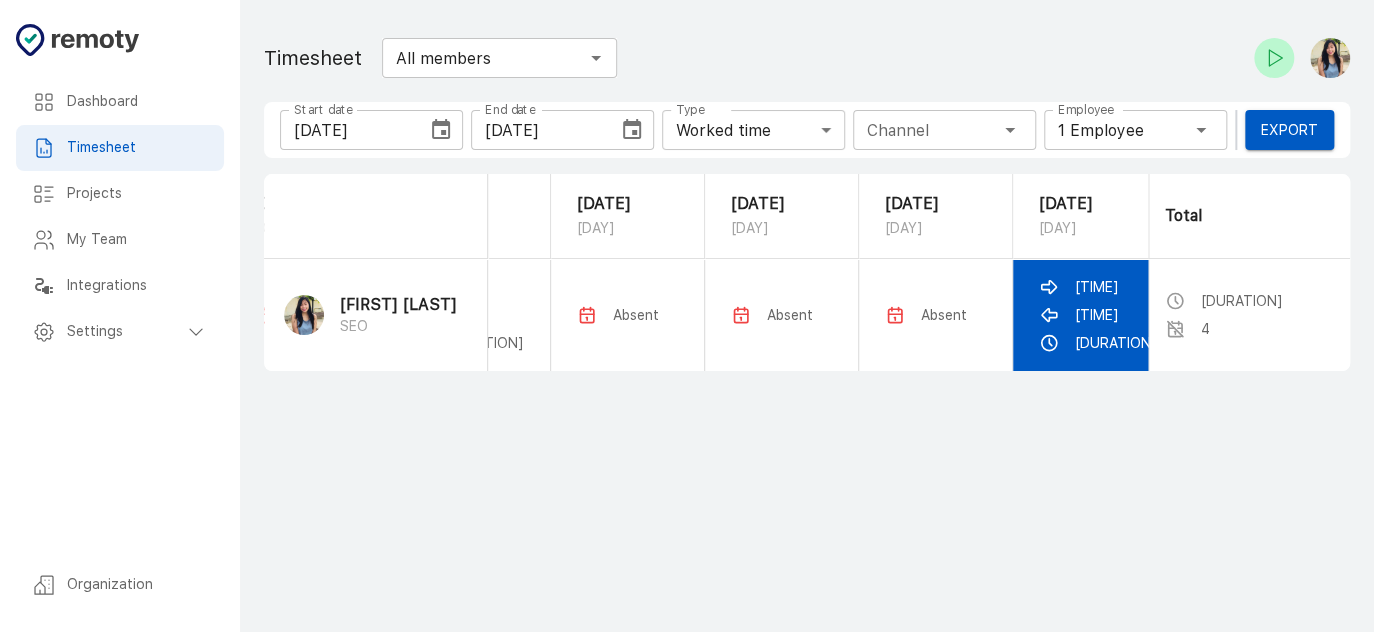 click on "[TIME]" at bounding box center (1097, 287) 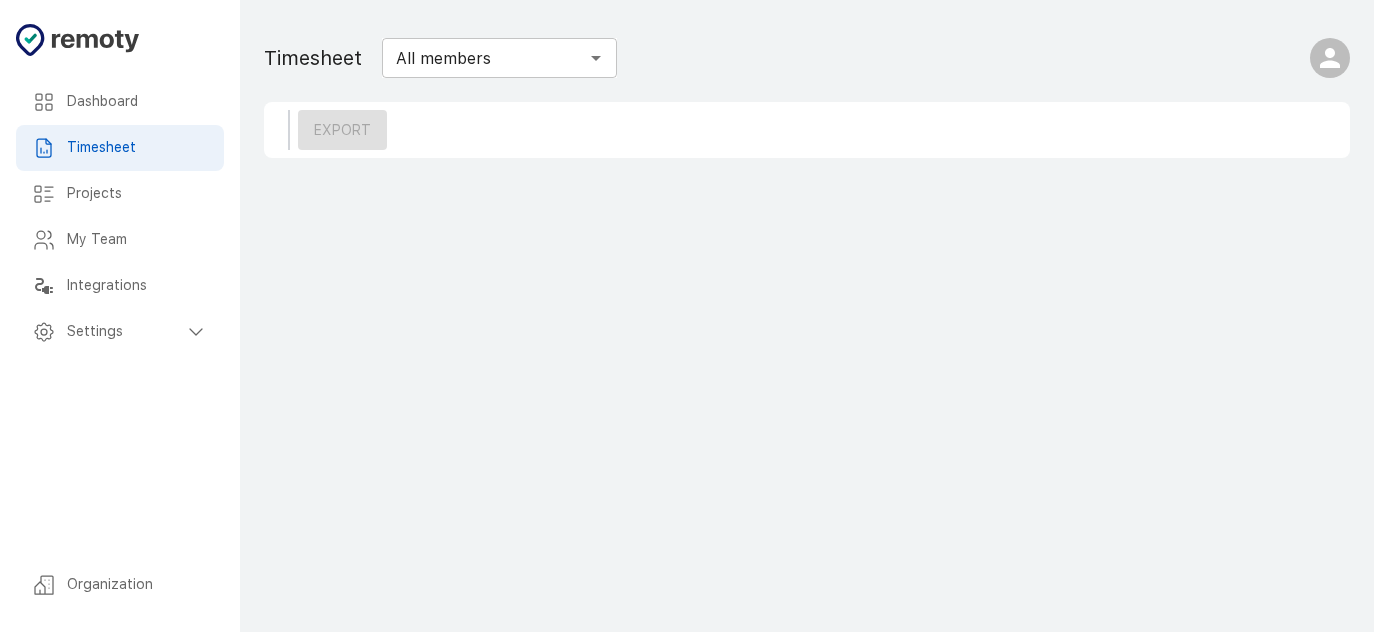 scroll, scrollTop: 0, scrollLeft: 0, axis: both 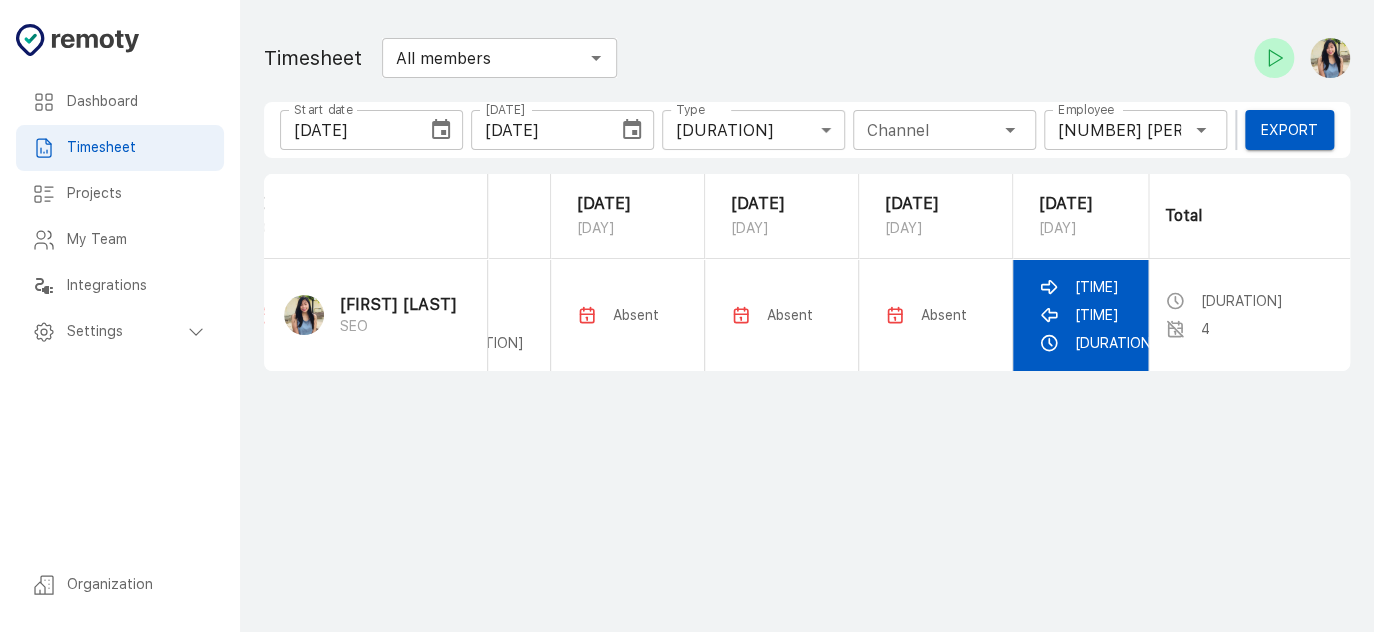 click on "11:24 PM" at bounding box center (1097, 287) 